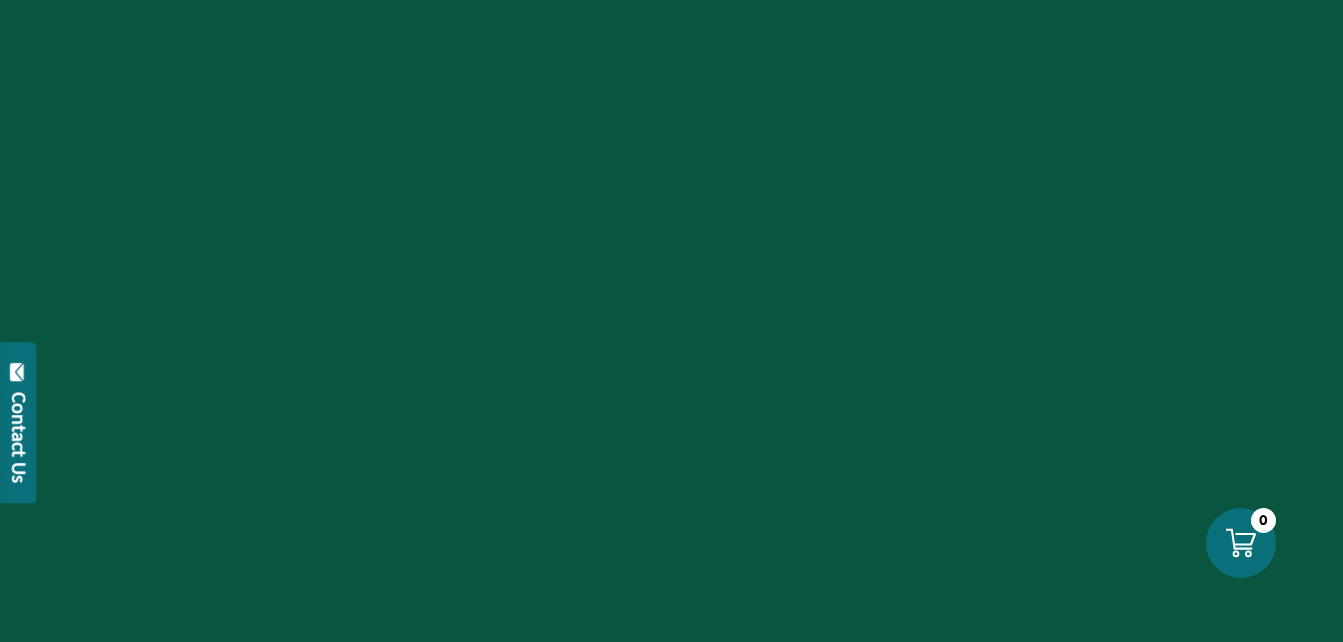 scroll, scrollTop: 0, scrollLeft: 0, axis: both 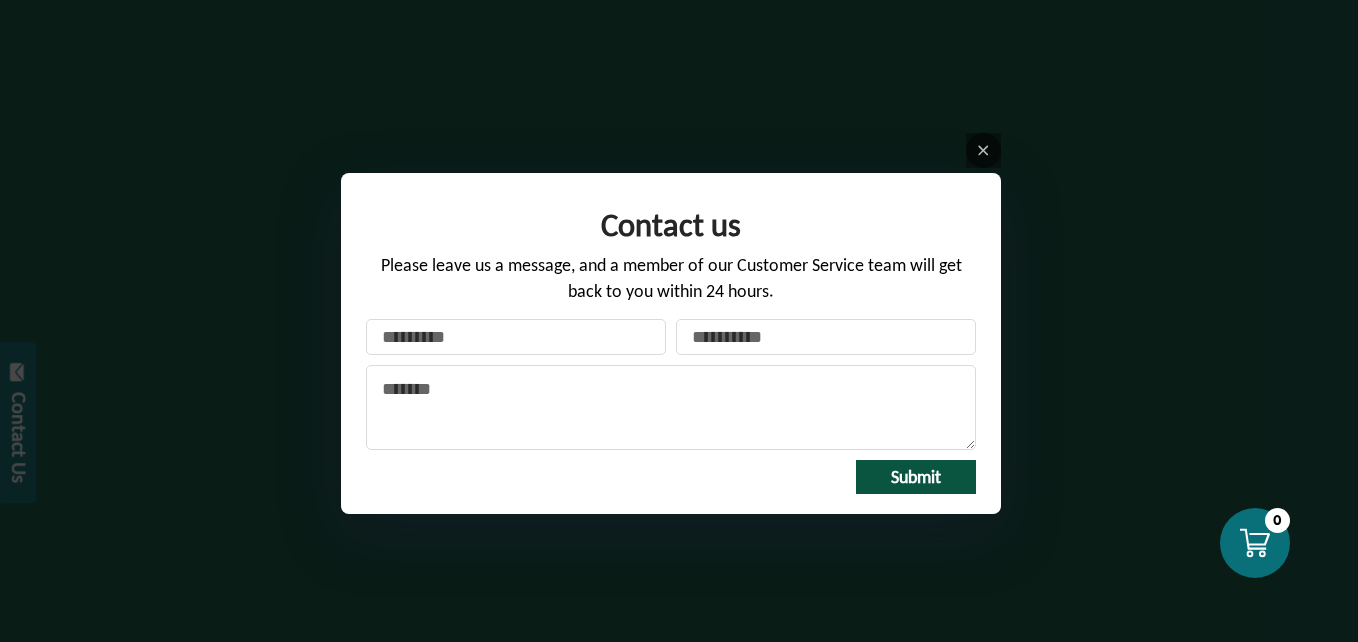 click on "Contact us Please leave us a message, and a member of our Customer Service team will get back to you within 24 hours. Your name Your email  * Message Submit" at bounding box center (679, 321) 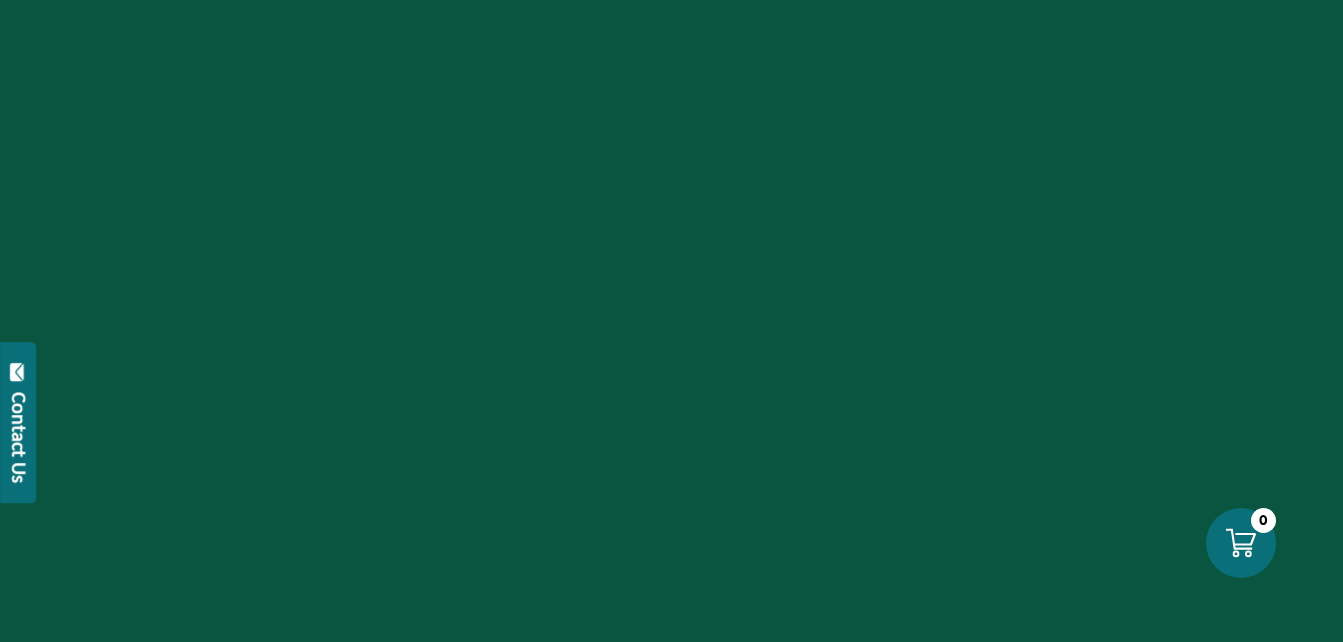 click at bounding box center [671, 321] 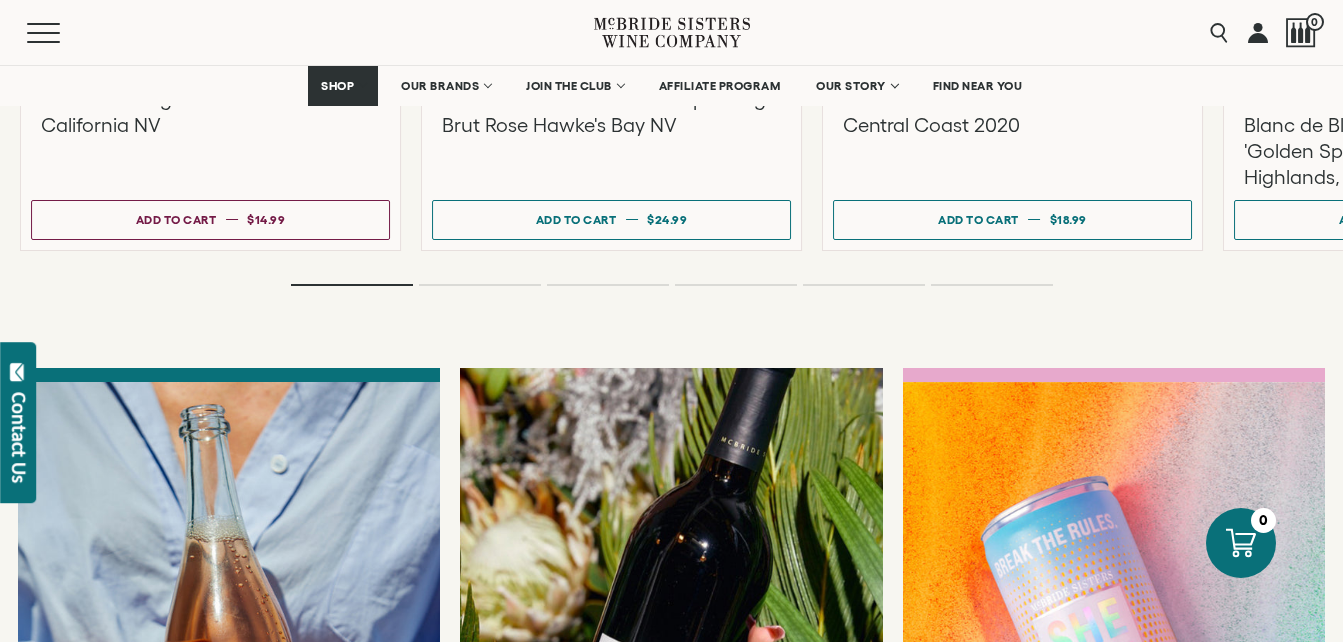 scroll, scrollTop: 4800, scrollLeft: 0, axis: vertical 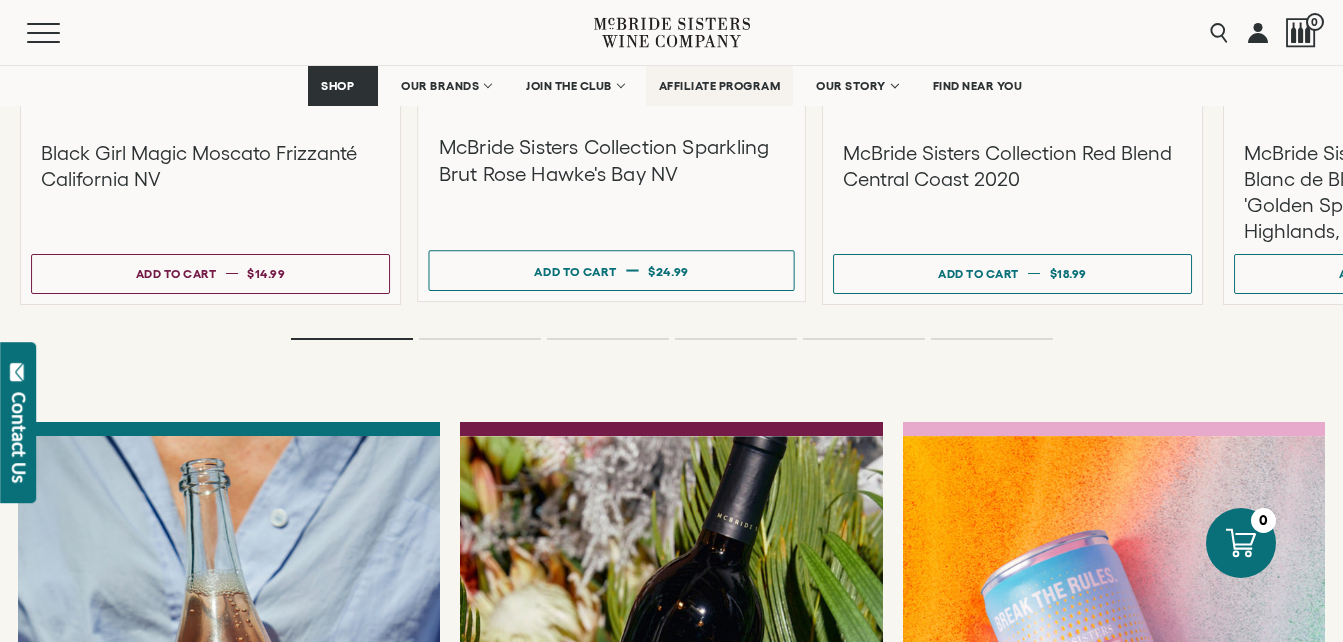 drag, startPoint x: 729, startPoint y: 89, endPoint x: 753, endPoint y: 121, distance: 40 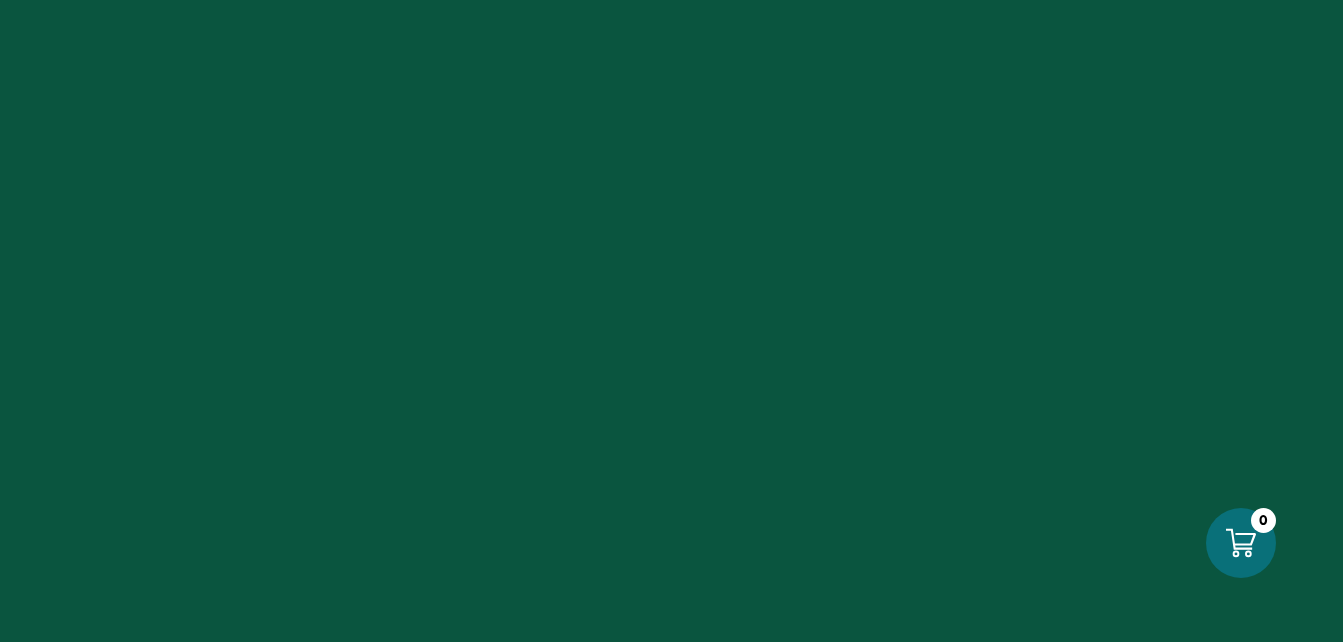 scroll, scrollTop: 0, scrollLeft: 0, axis: both 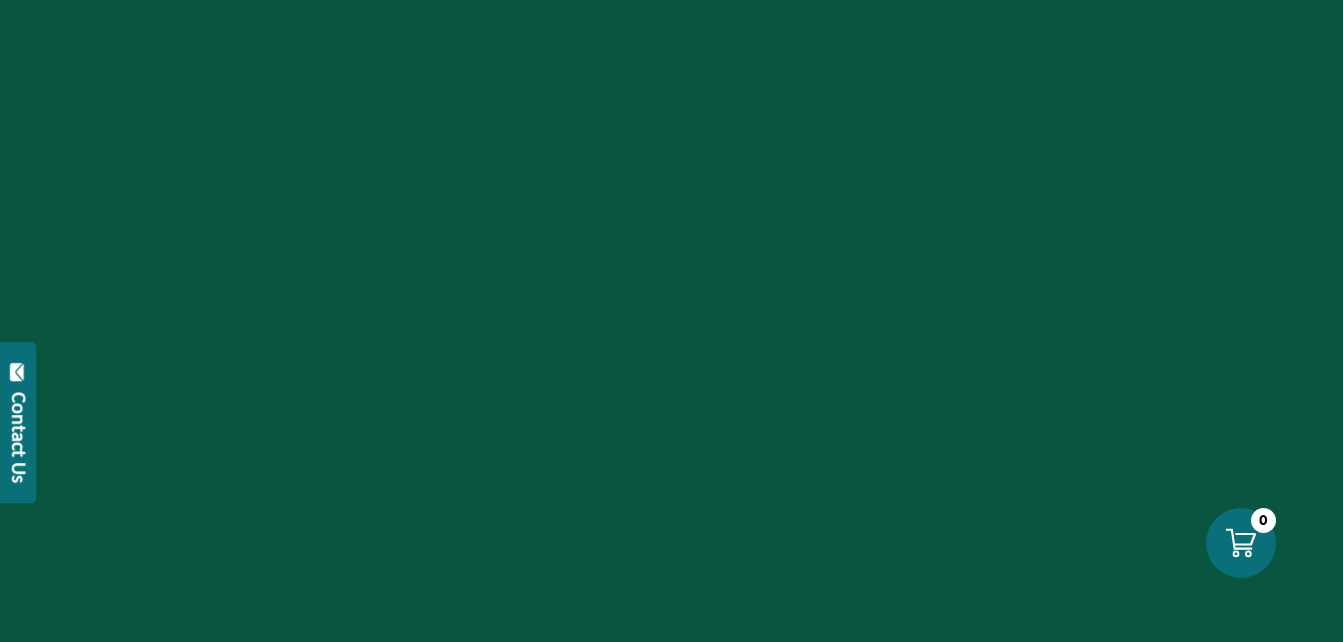 click at bounding box center [671, 321] 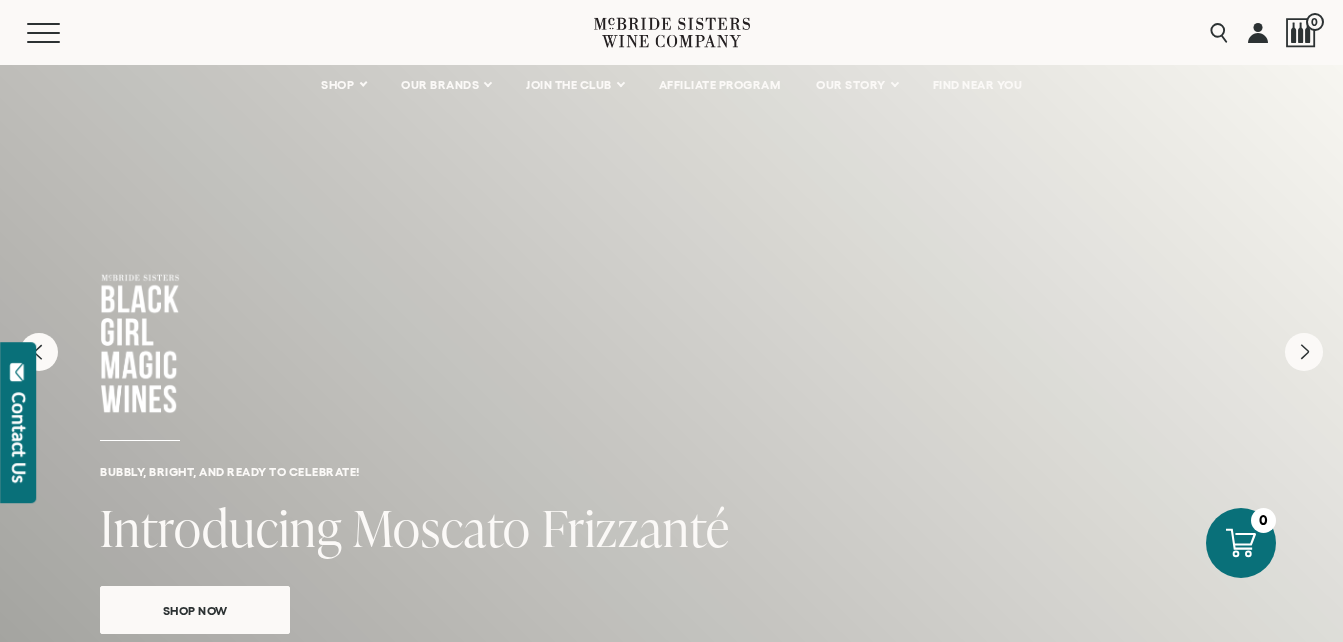 click on "Bubbly, bright, and ready to celebrate!
Introducing   Moscato   Frizzanté
Shop Now" at bounding box center (671, 374) 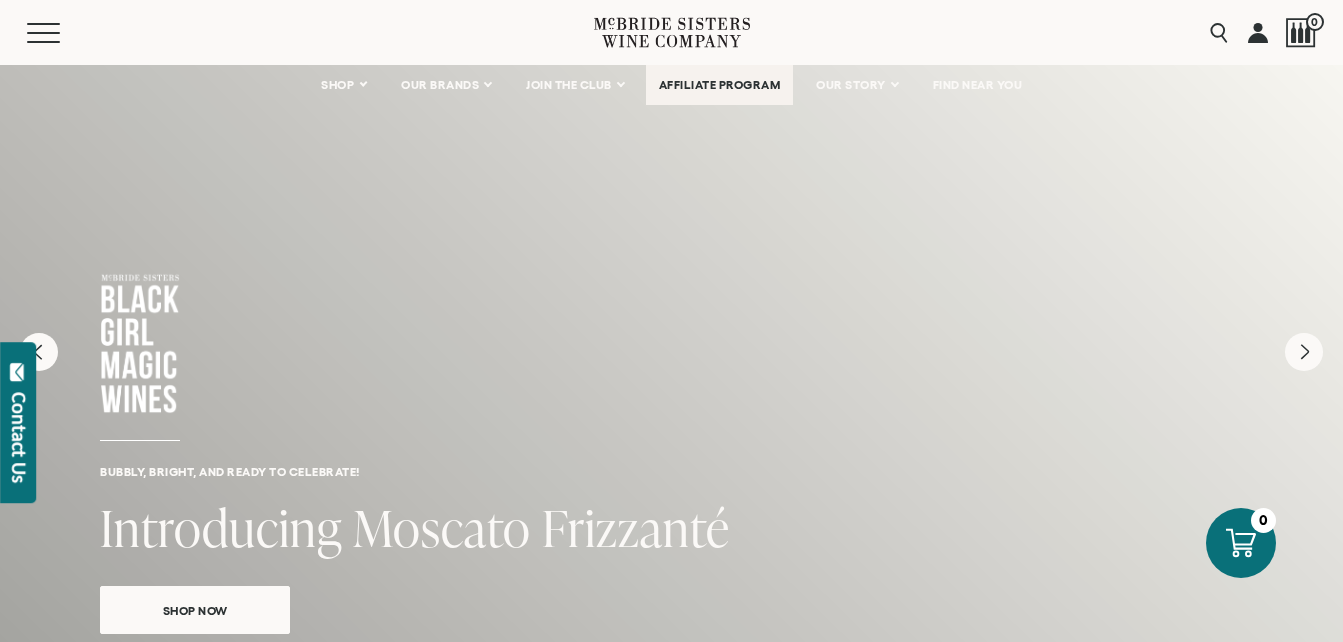 click on "AFFILIATE PROGRAM" at bounding box center (720, 85) 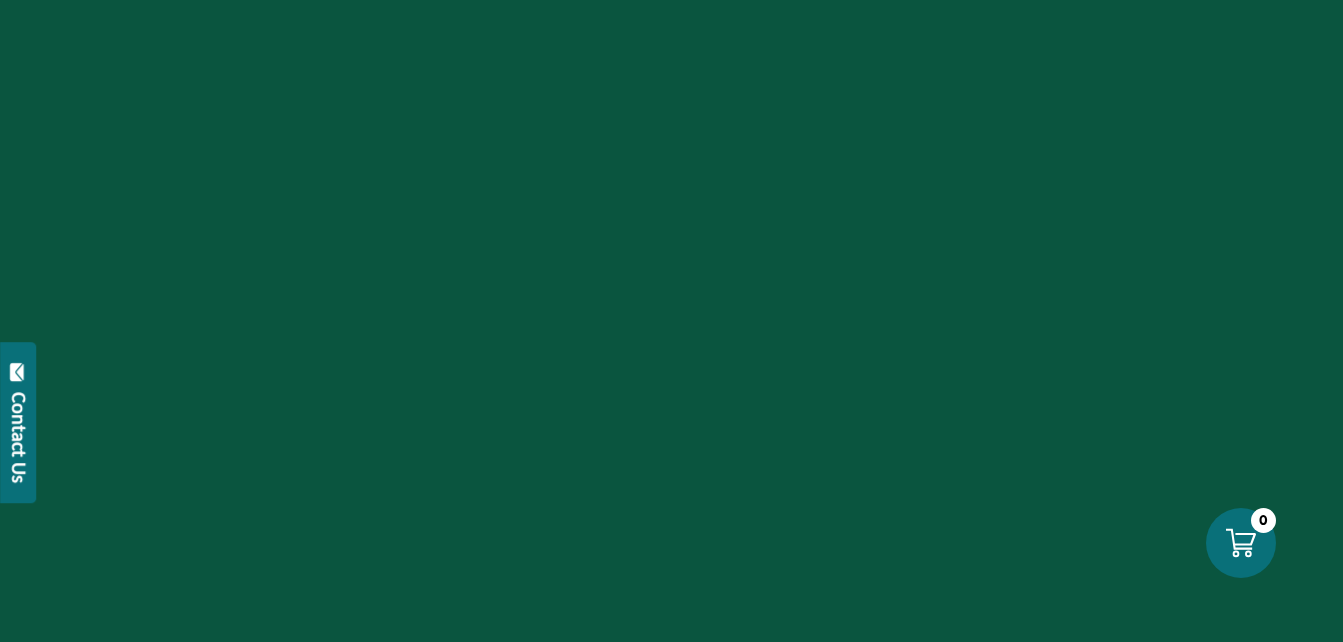 scroll, scrollTop: 0, scrollLeft: 0, axis: both 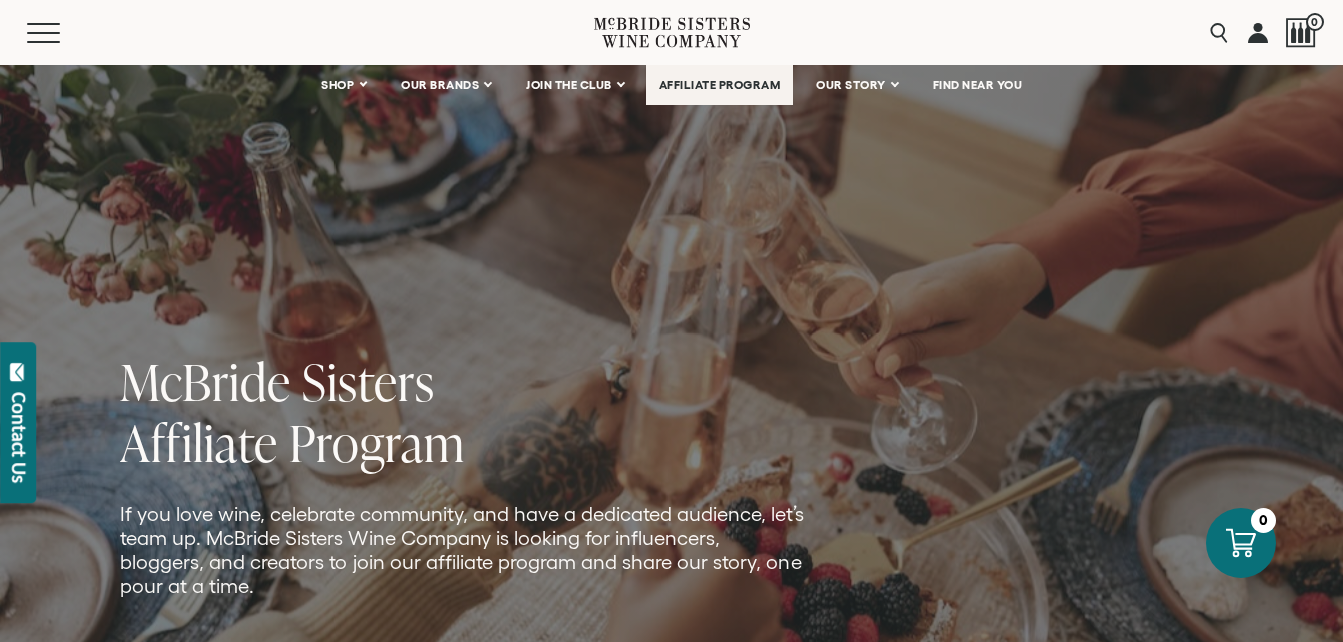 click on "AFFILIATE PROGRAM" at bounding box center (720, 85) 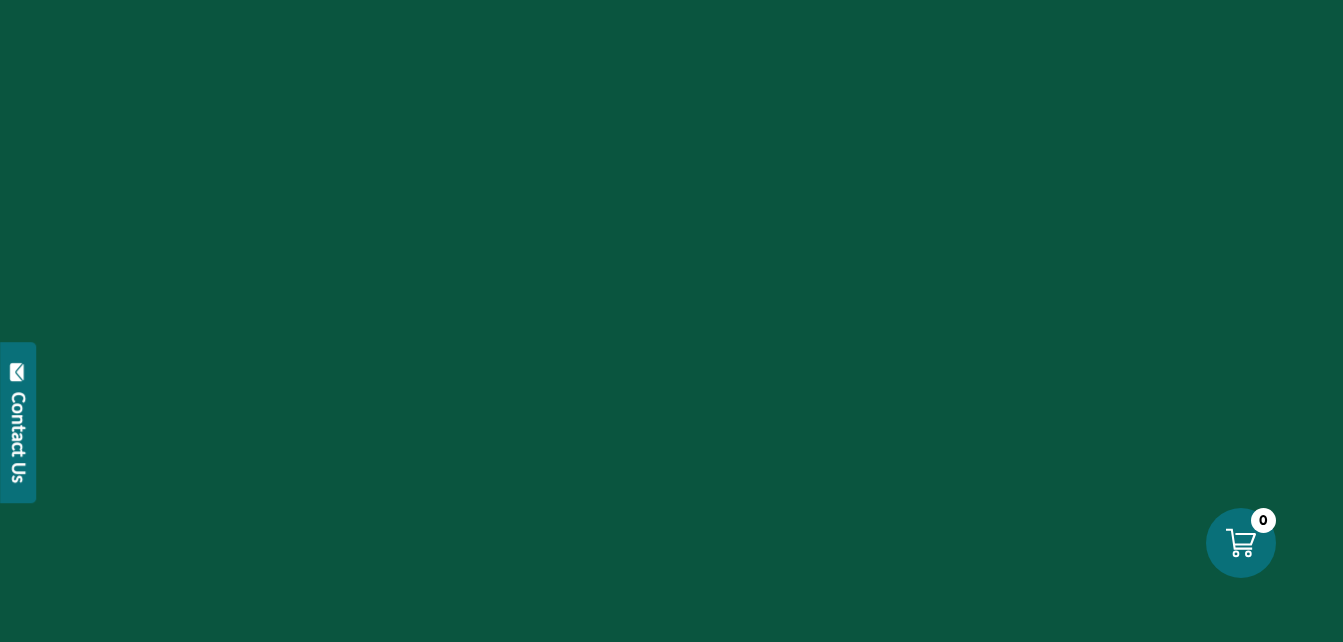 scroll, scrollTop: 0, scrollLeft: 0, axis: both 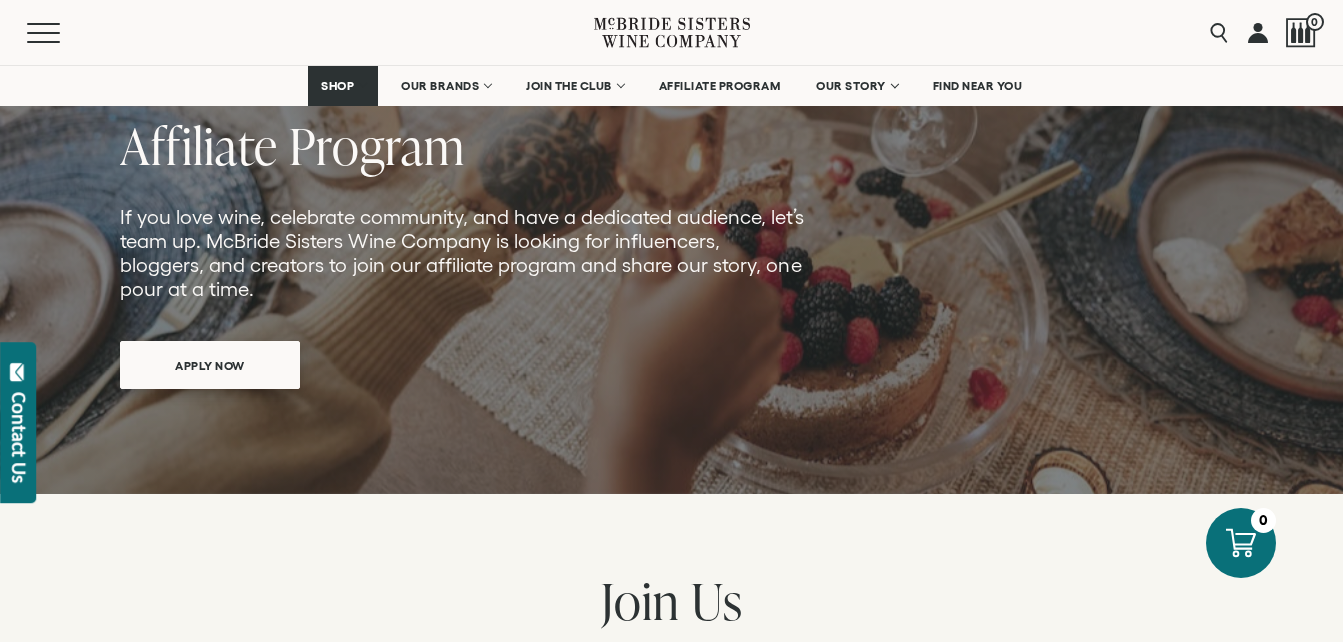 click on "APPLY NOW" at bounding box center (210, 365) 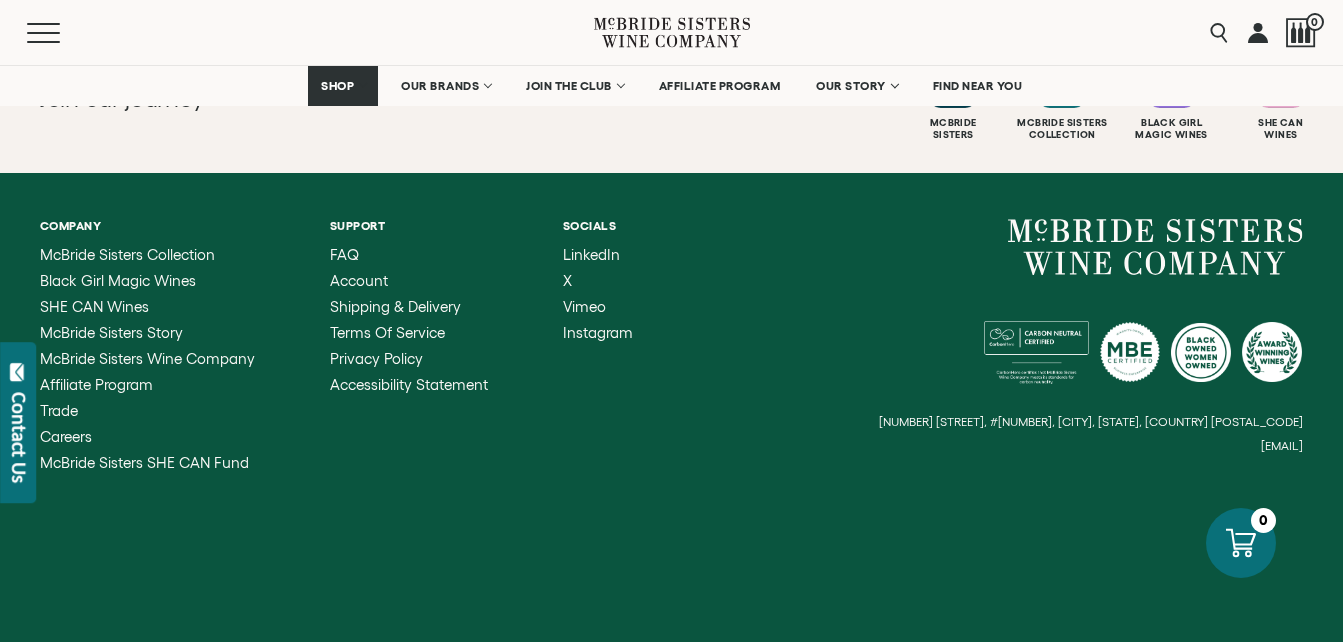 scroll, scrollTop: 2416, scrollLeft: 0, axis: vertical 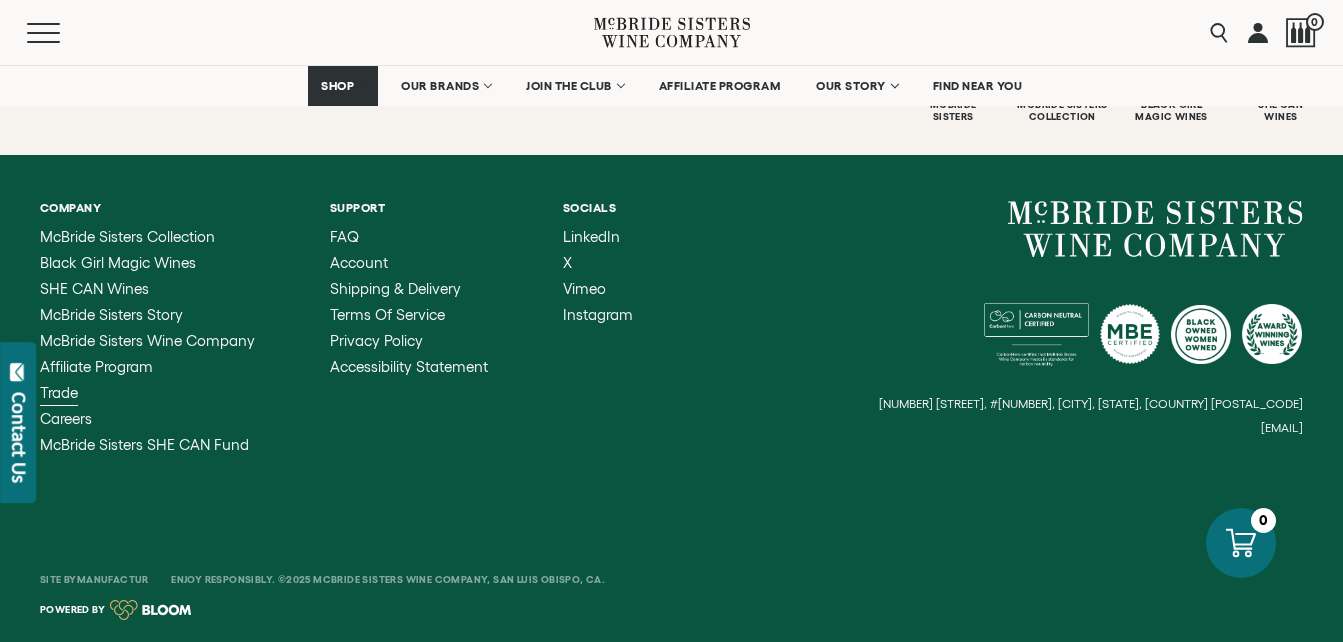 click on "Trade" at bounding box center [59, 392] 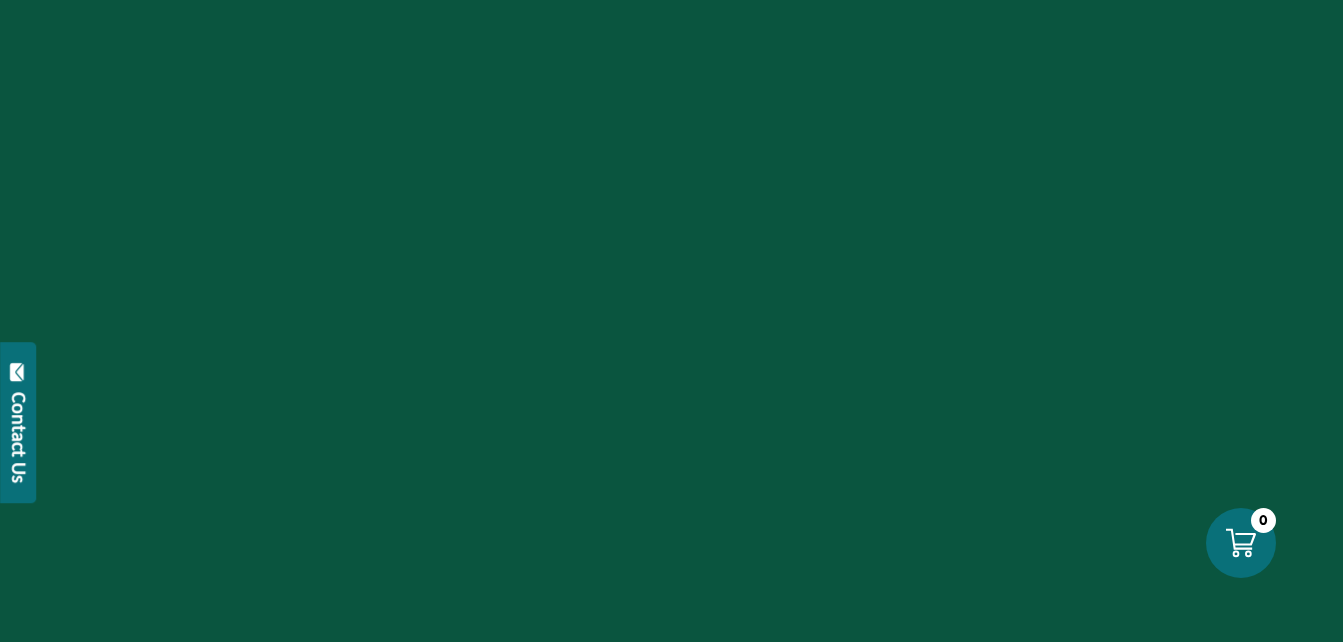 scroll, scrollTop: 0, scrollLeft: 0, axis: both 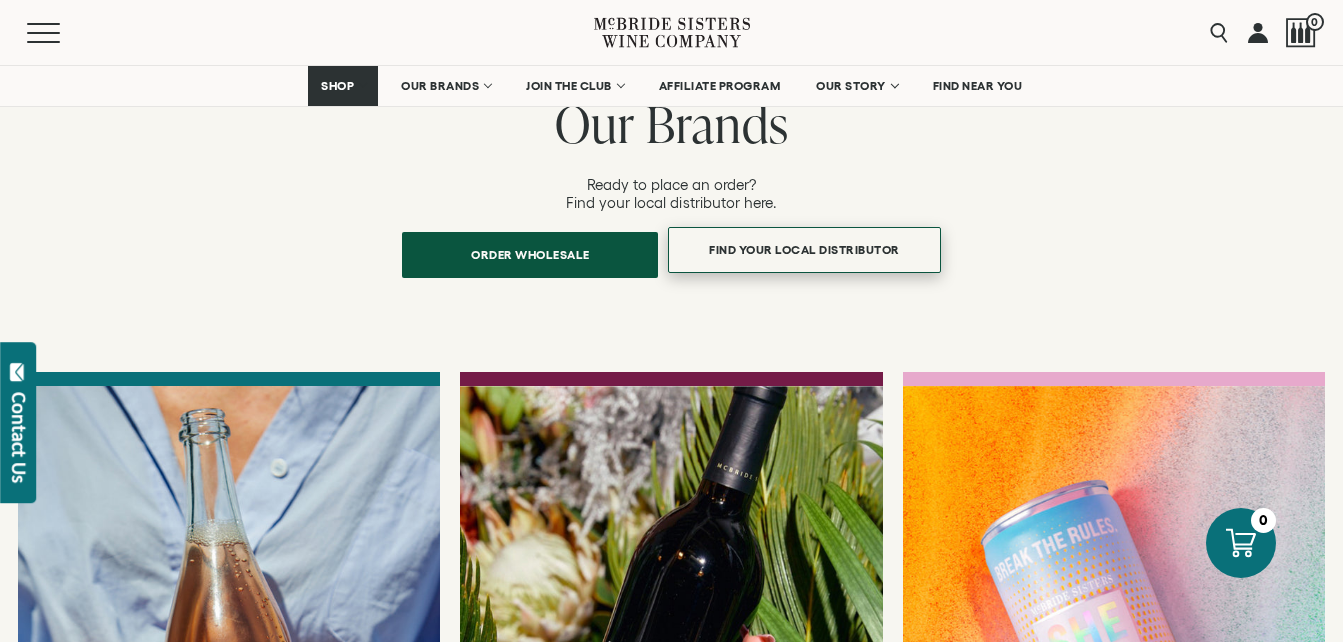 click on "Find Your Local Distributor" at bounding box center [804, 249] 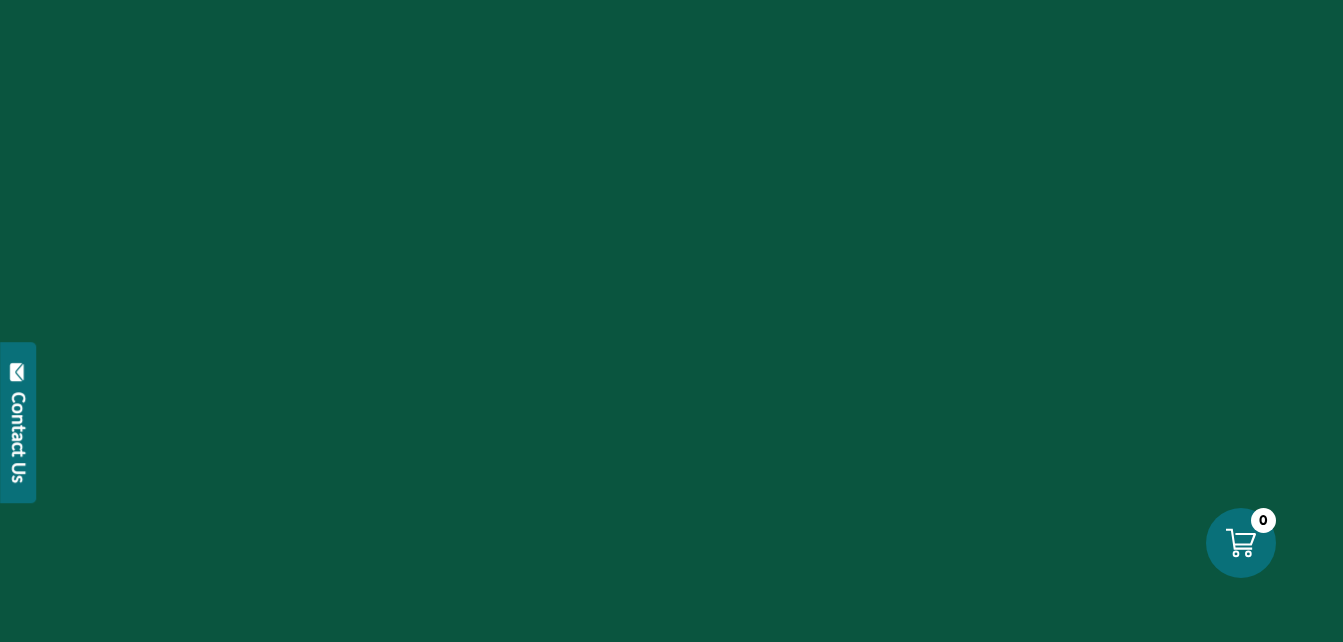 scroll, scrollTop: 0, scrollLeft: 0, axis: both 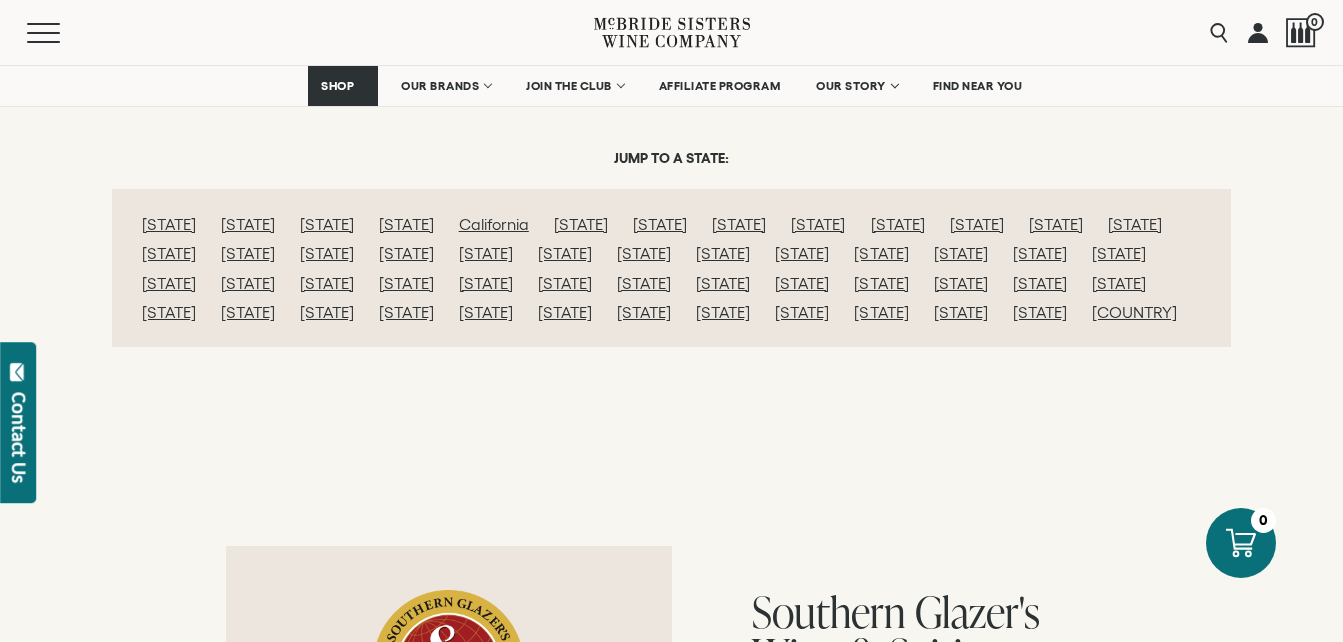 click on "Nevada" at bounding box center [248, 283] 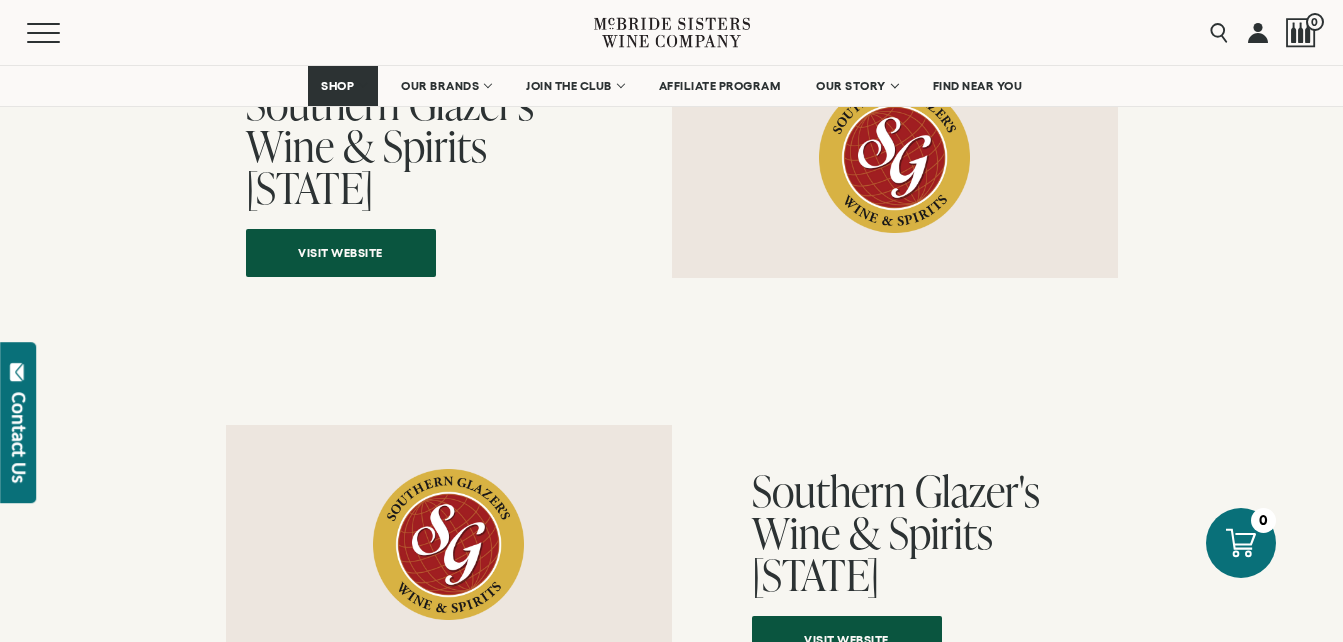 scroll, scrollTop: 14104, scrollLeft: 0, axis: vertical 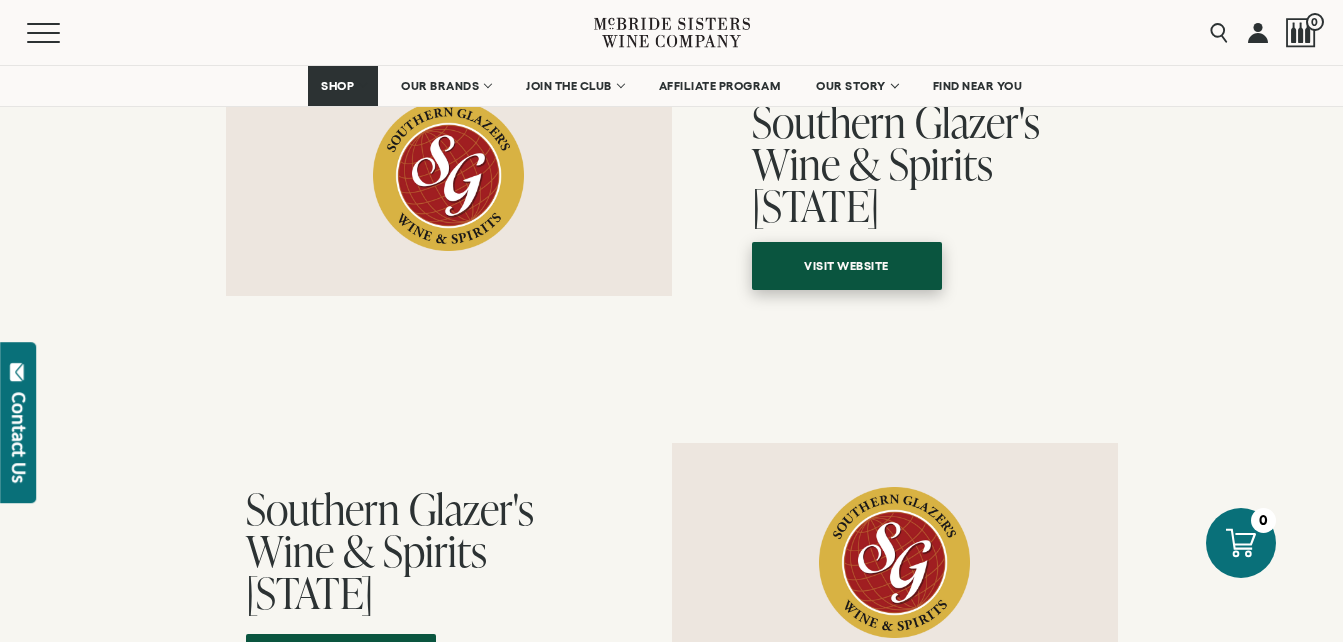 click on "Visit Website" at bounding box center [846, 265] 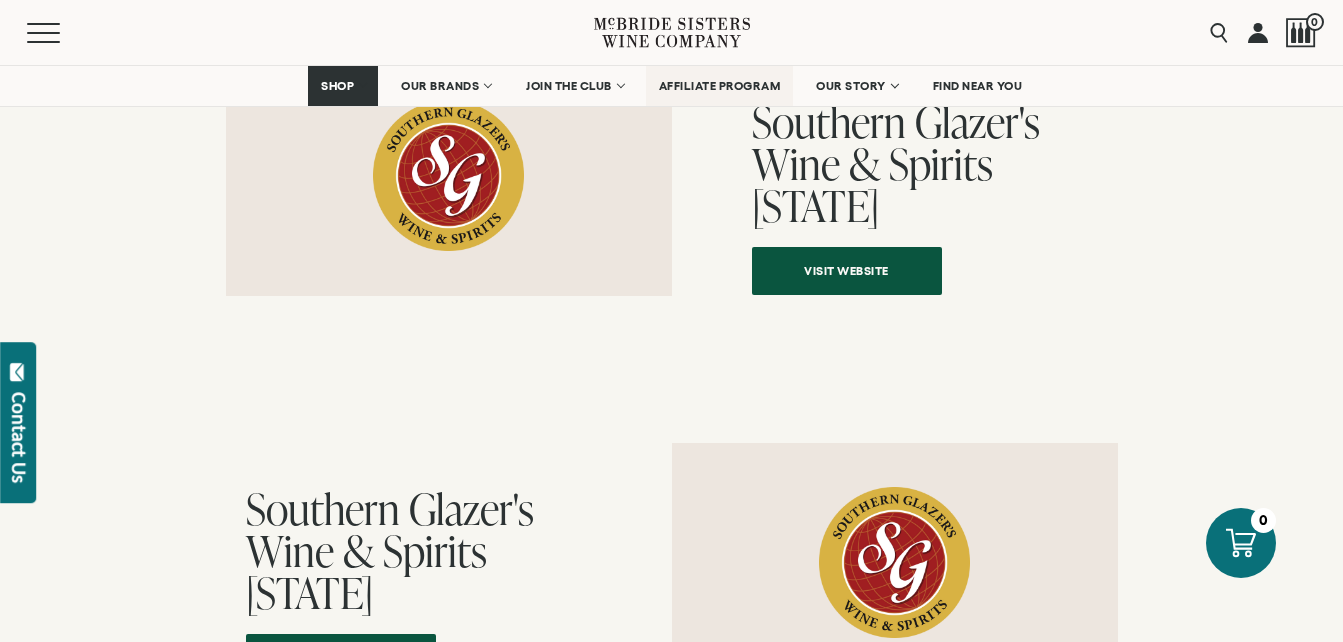 click on "AFFILIATE PROGRAM" at bounding box center (720, 86) 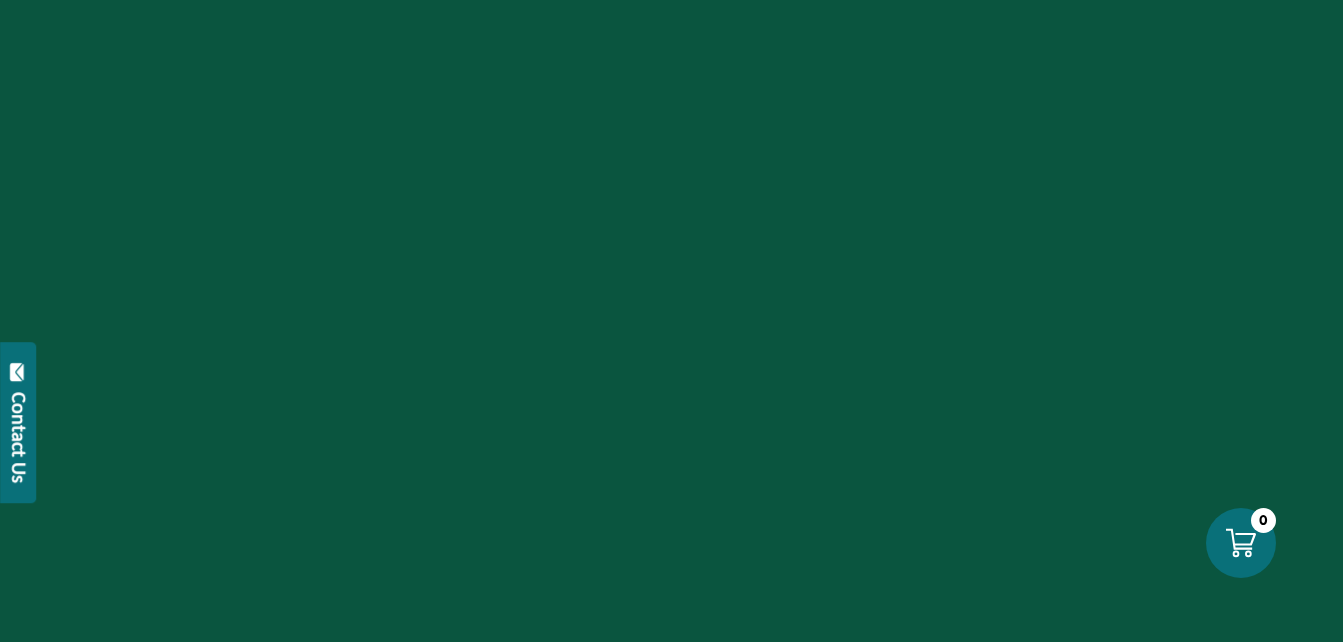 scroll, scrollTop: 0, scrollLeft: 0, axis: both 